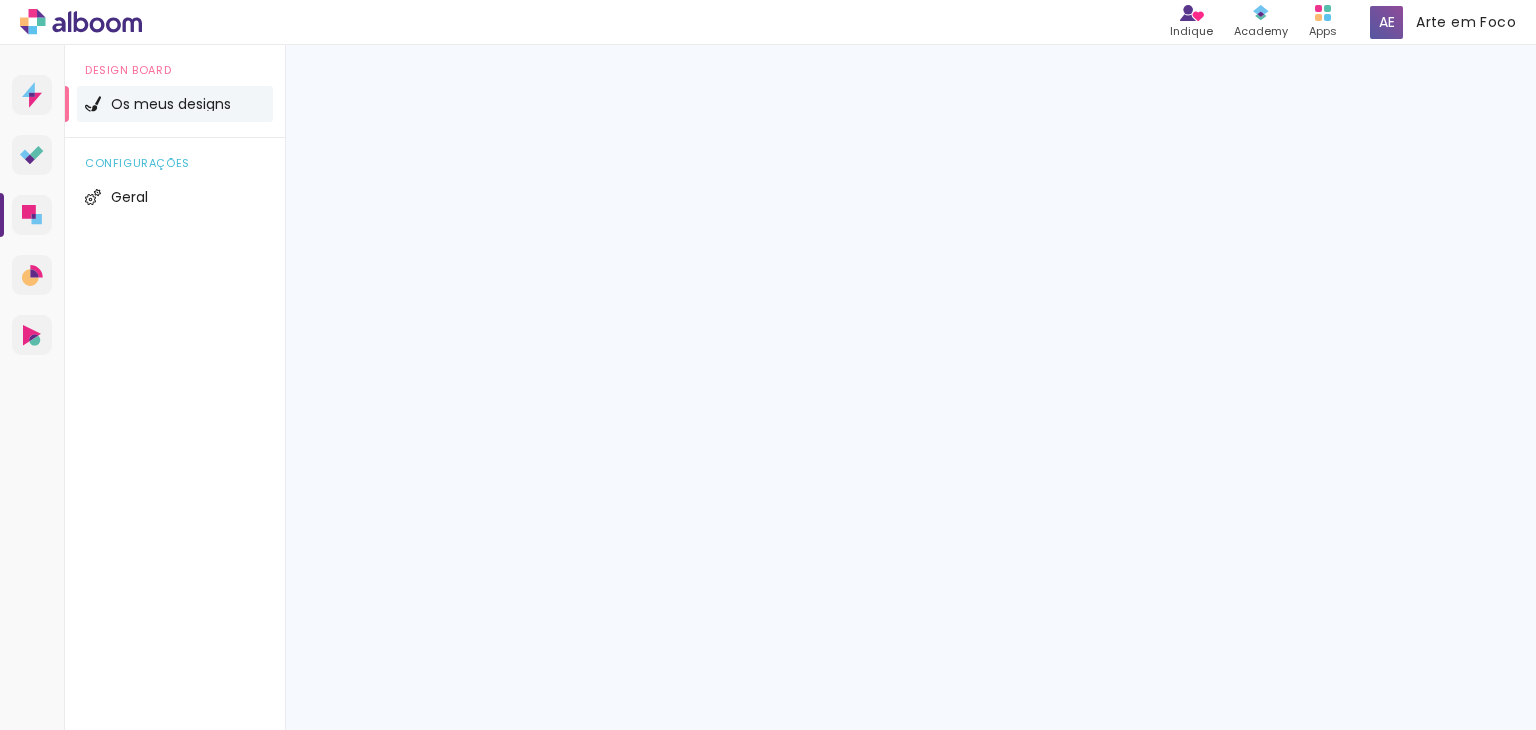 scroll, scrollTop: 0, scrollLeft: 0, axis: both 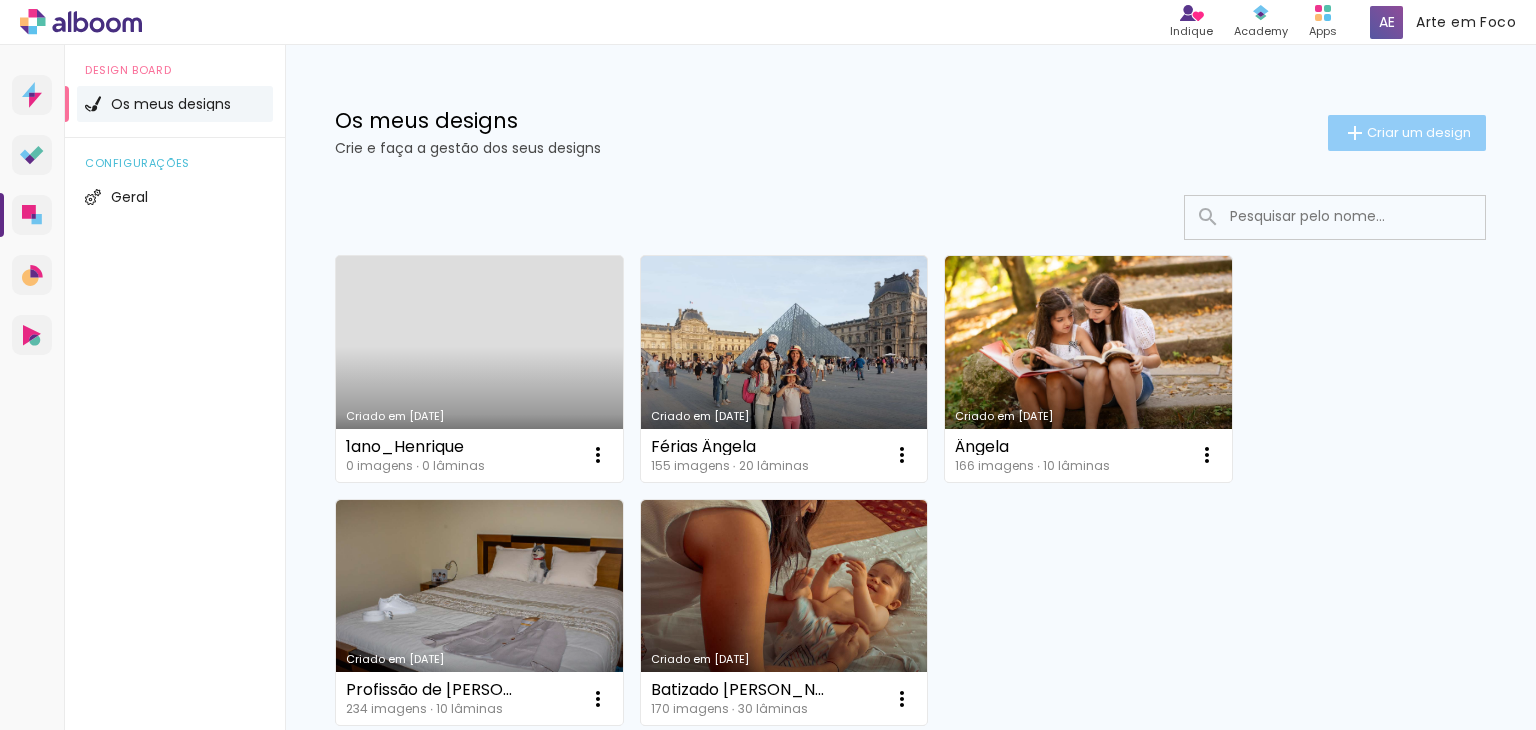 click on "Criar um design" 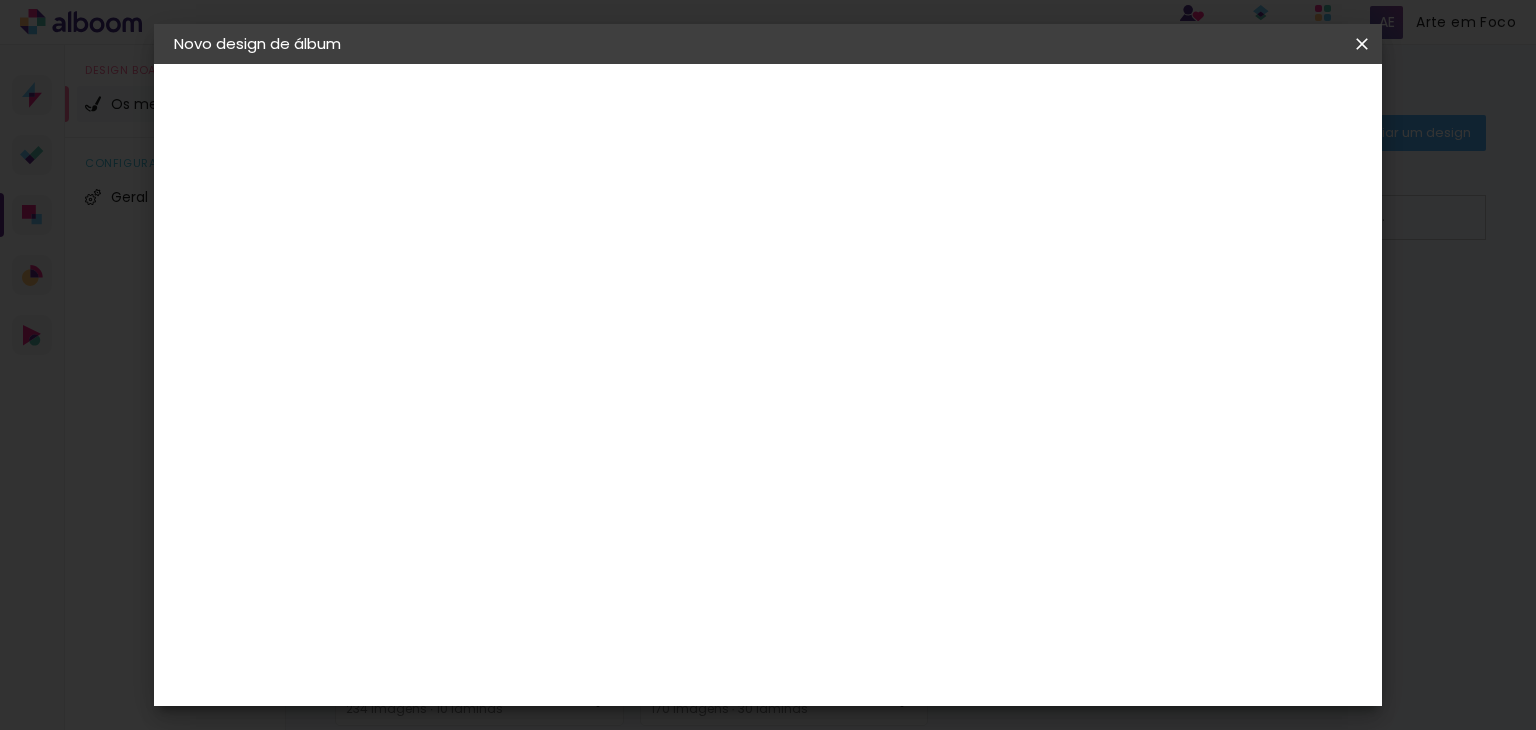 click at bounding box center [501, 268] 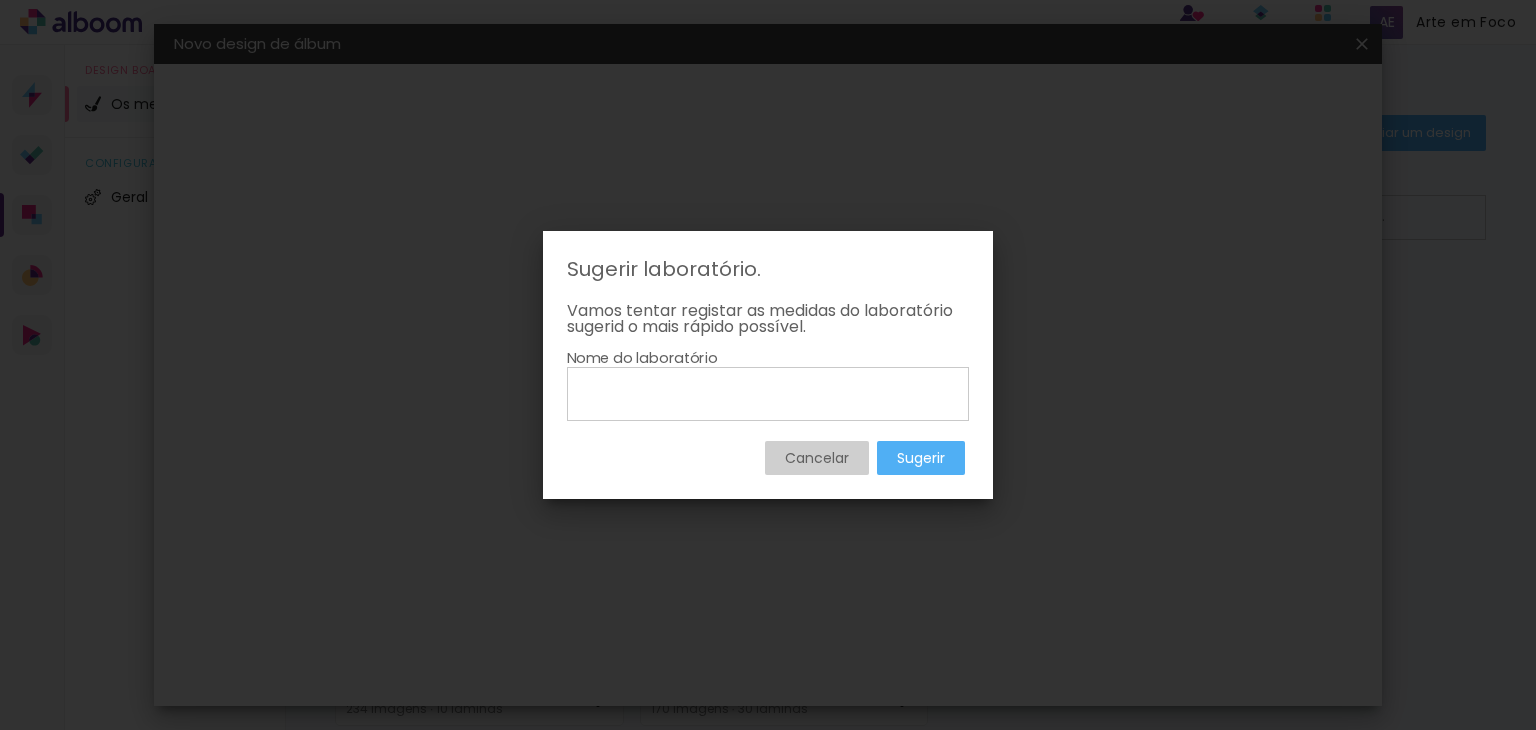 click on "Cancelar" at bounding box center [0, 0] 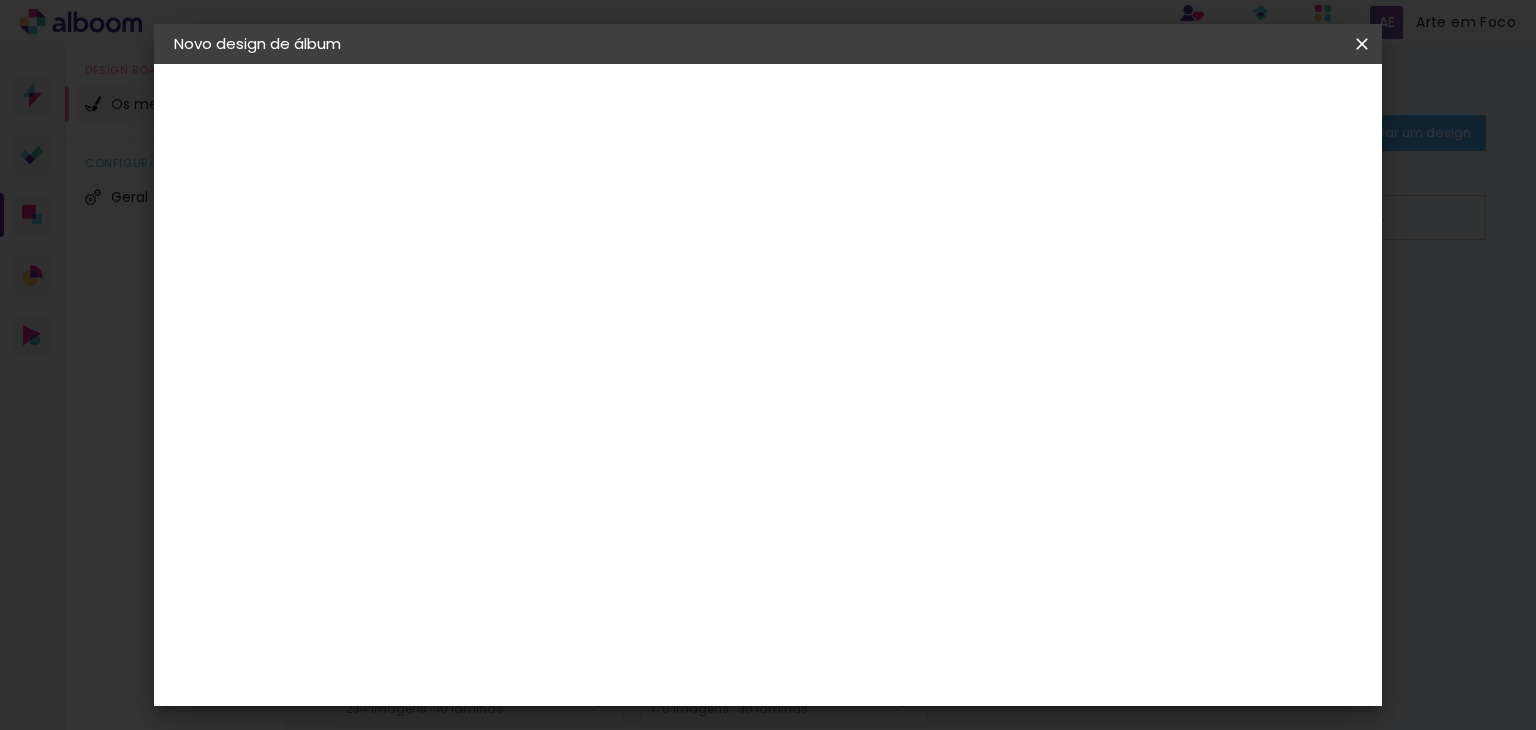 click on "[GEOGRAPHIC_DATA]" at bounding box center [523, 319] 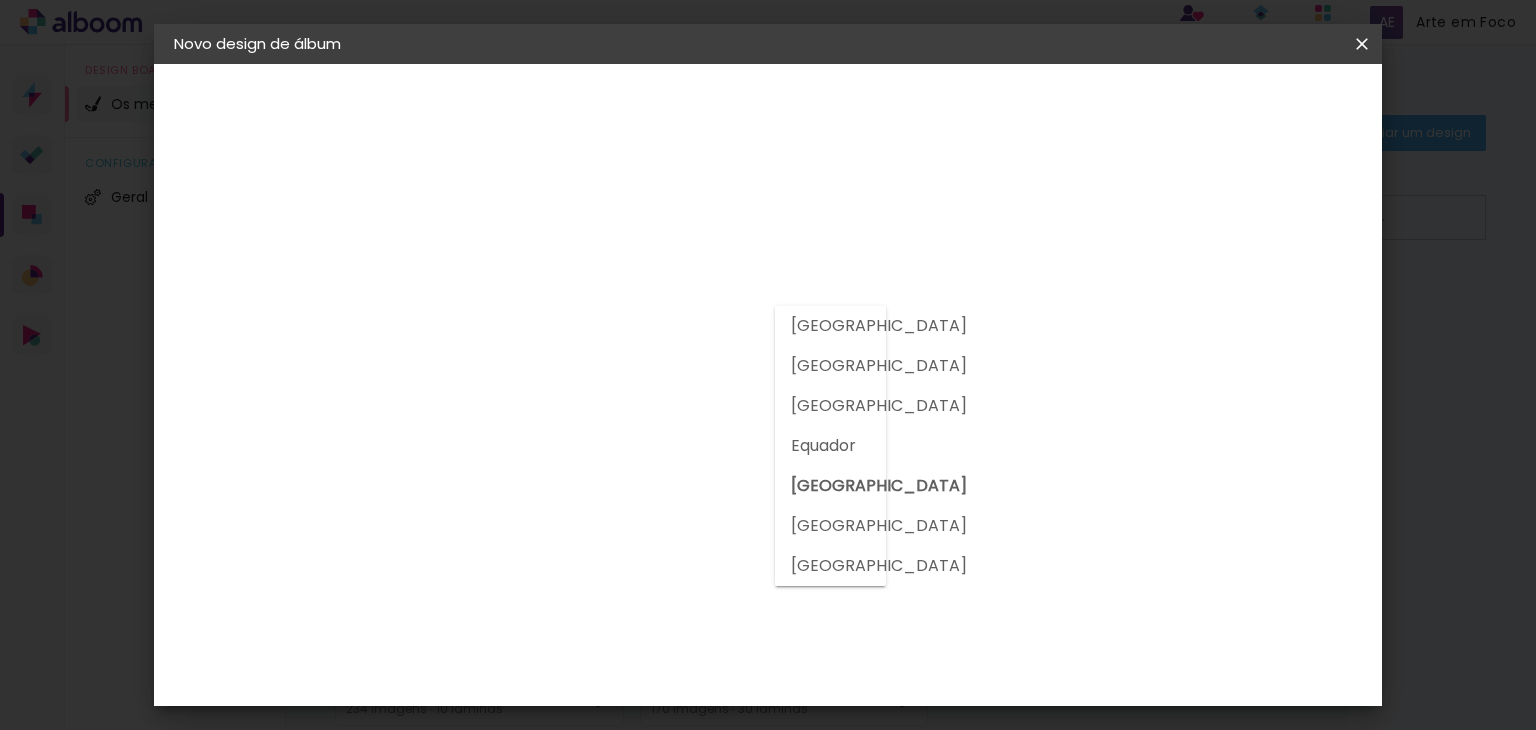 click at bounding box center (531, 380) 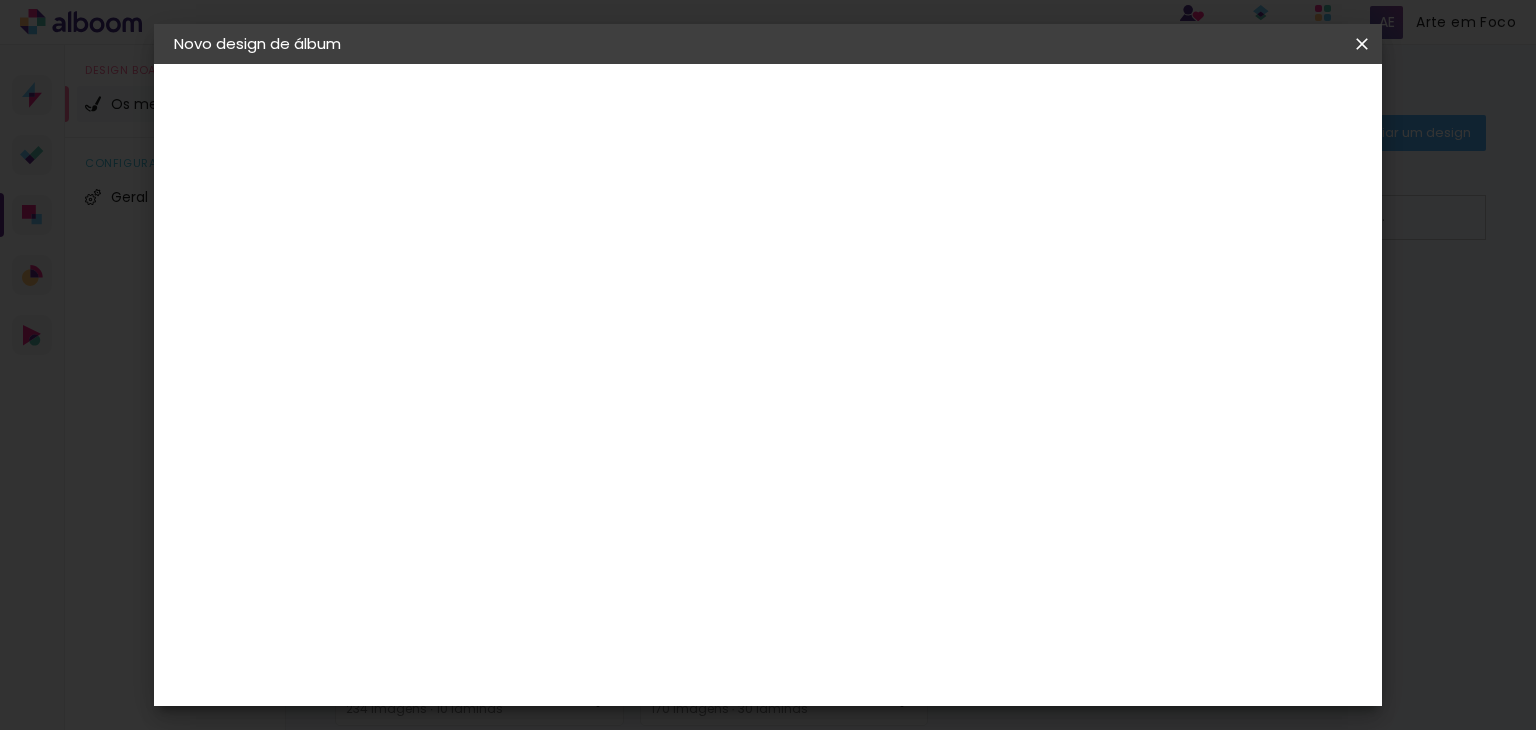click on "DreambooksPro" at bounding box center (552, 452) 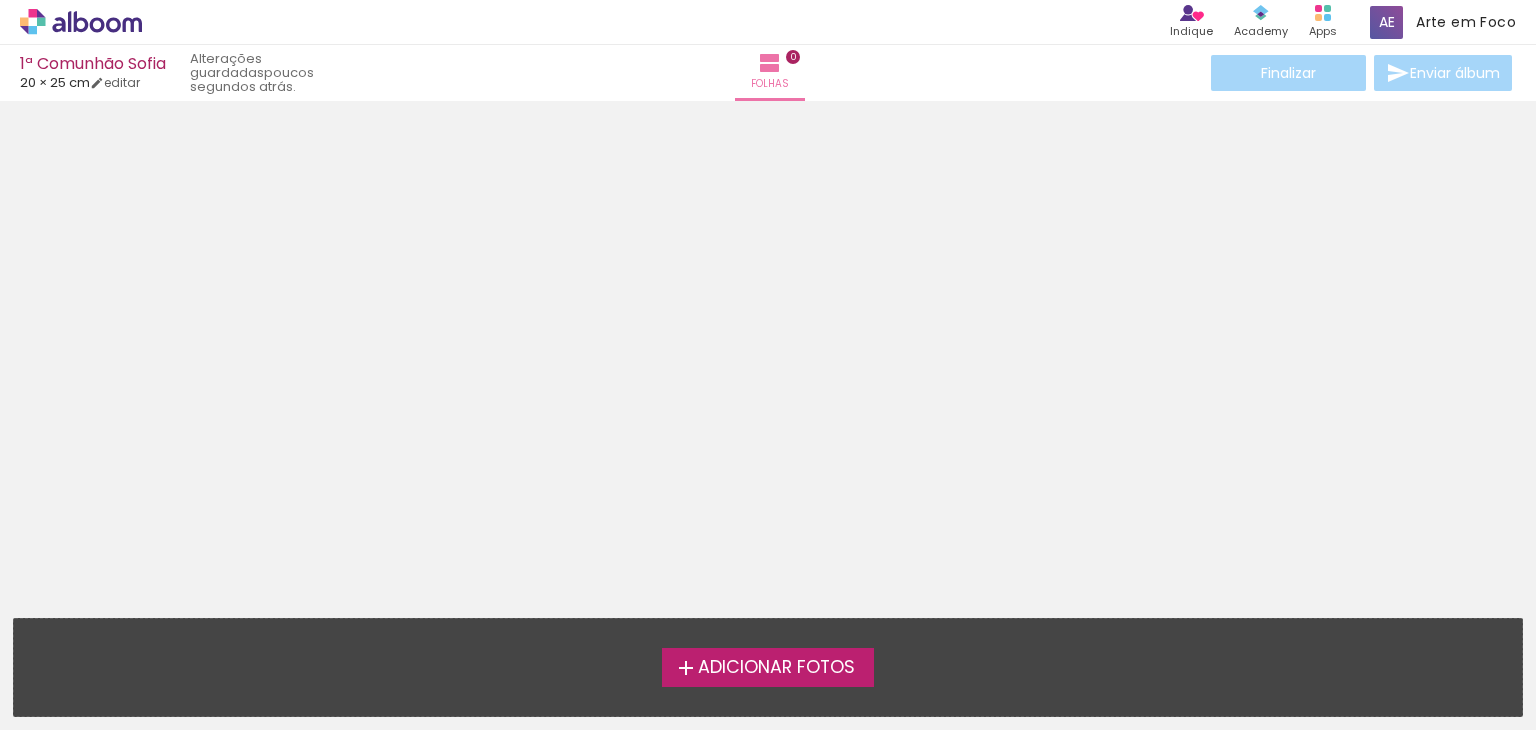 click on "Adicionar Fotos" at bounding box center [776, 668] 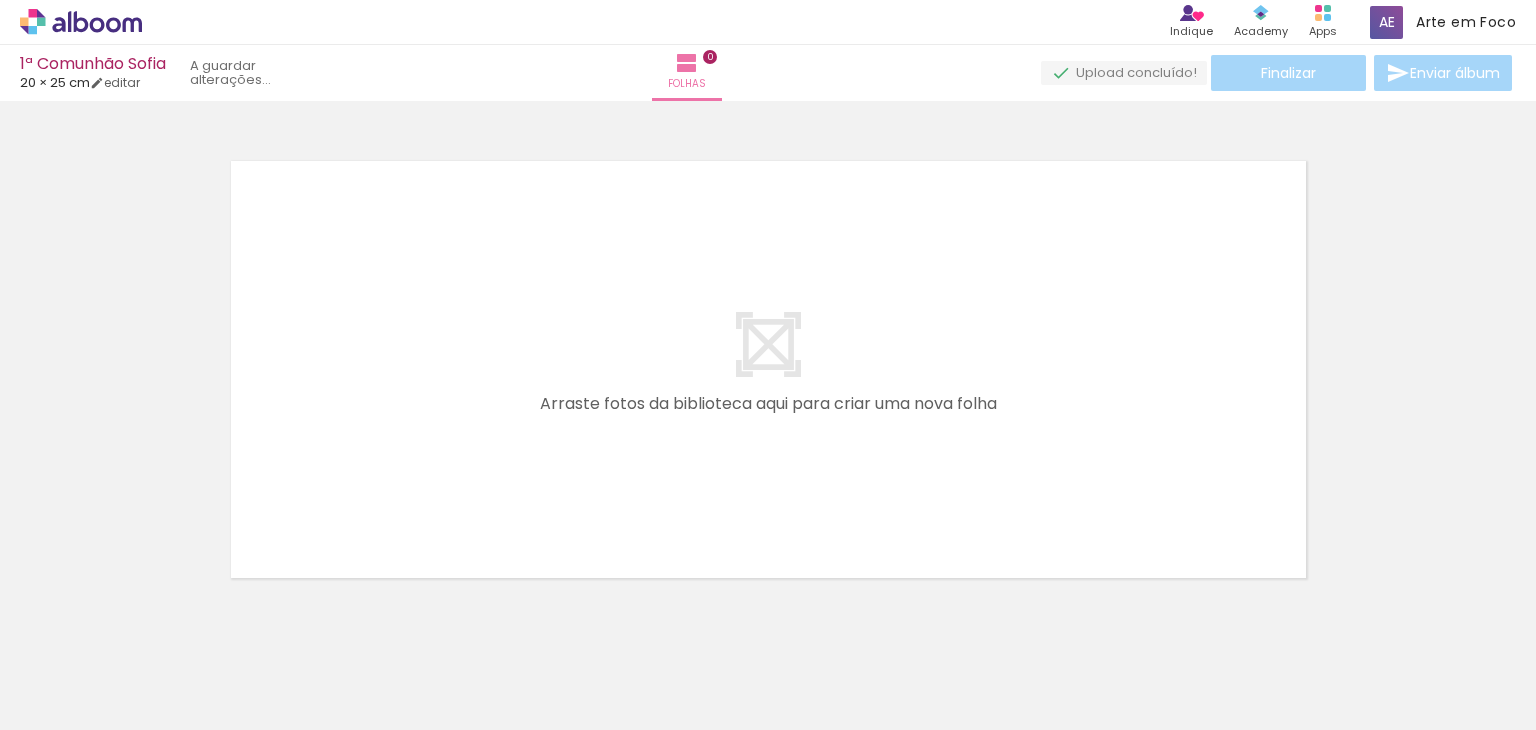 scroll, scrollTop: 25, scrollLeft: 0, axis: vertical 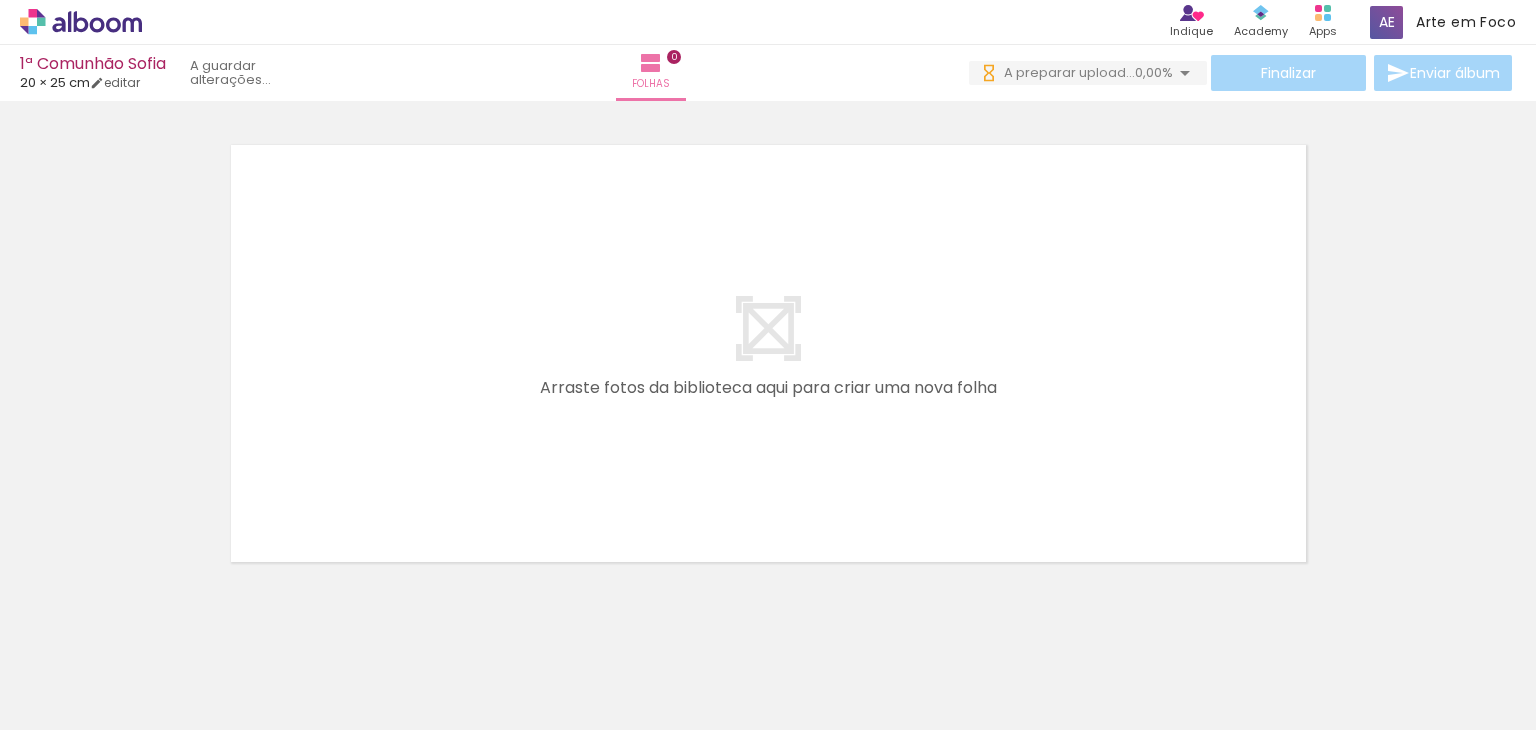 click on "Adicionar
Fotos" at bounding box center (71, 703) 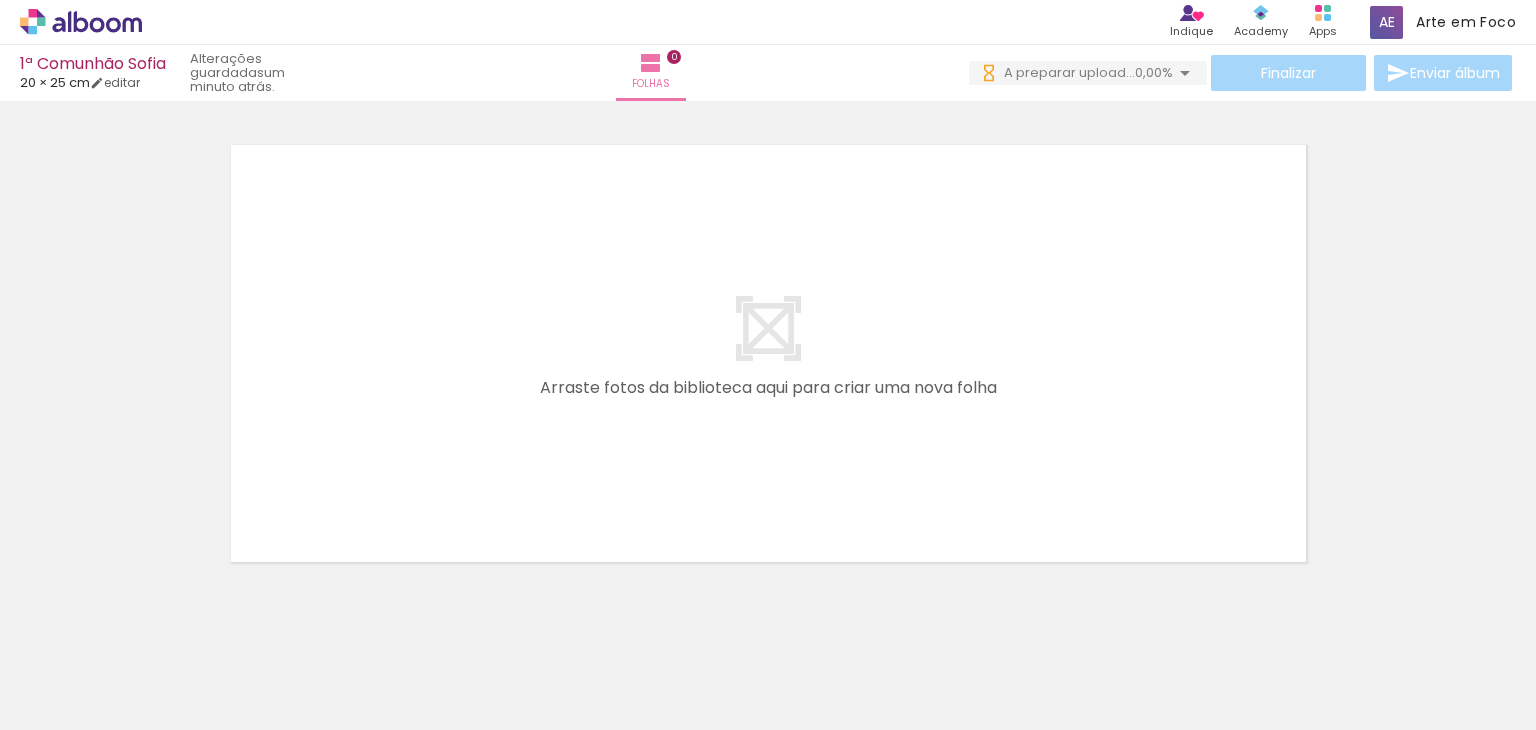 scroll, scrollTop: 0, scrollLeft: 0, axis: both 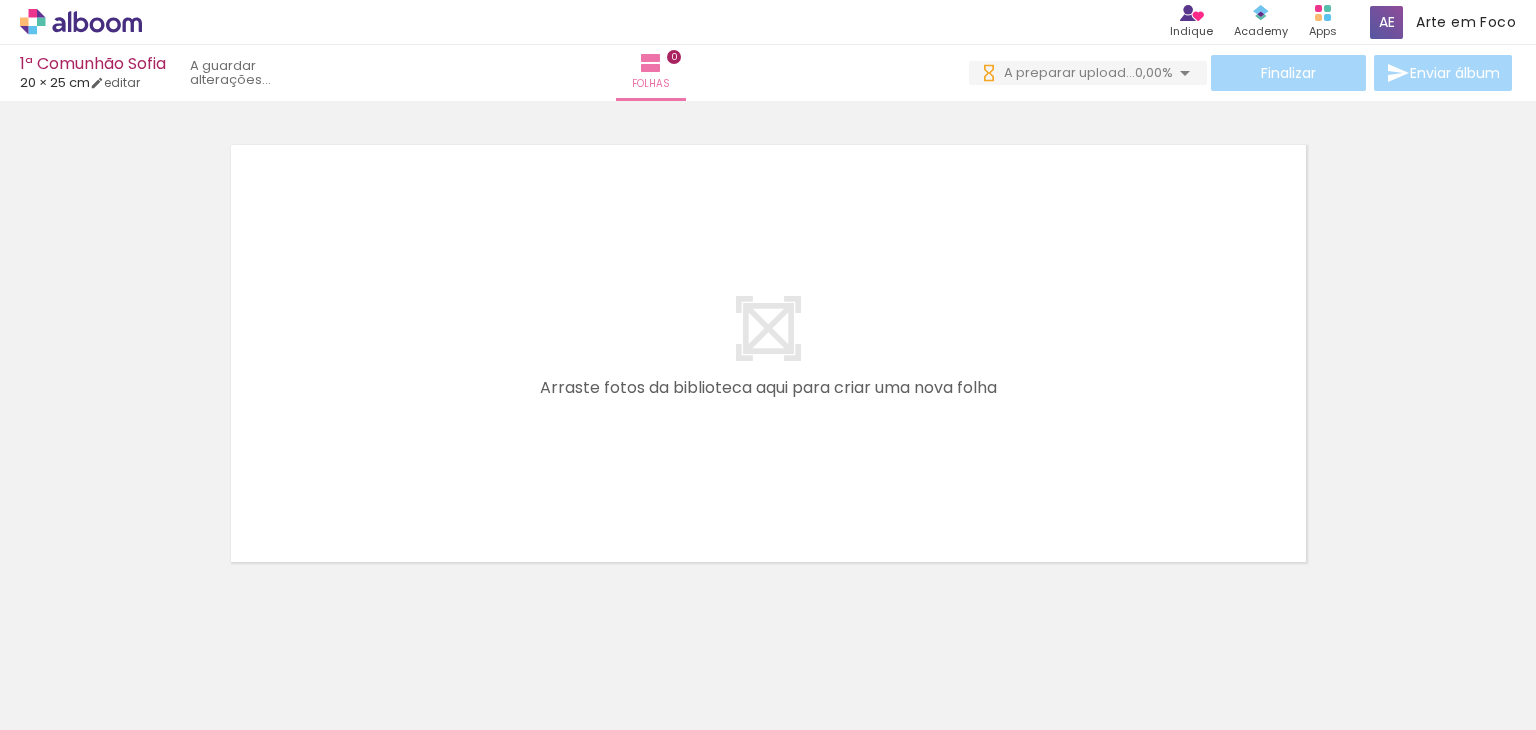 click on "Adicionar
Fotos" at bounding box center (71, 703) 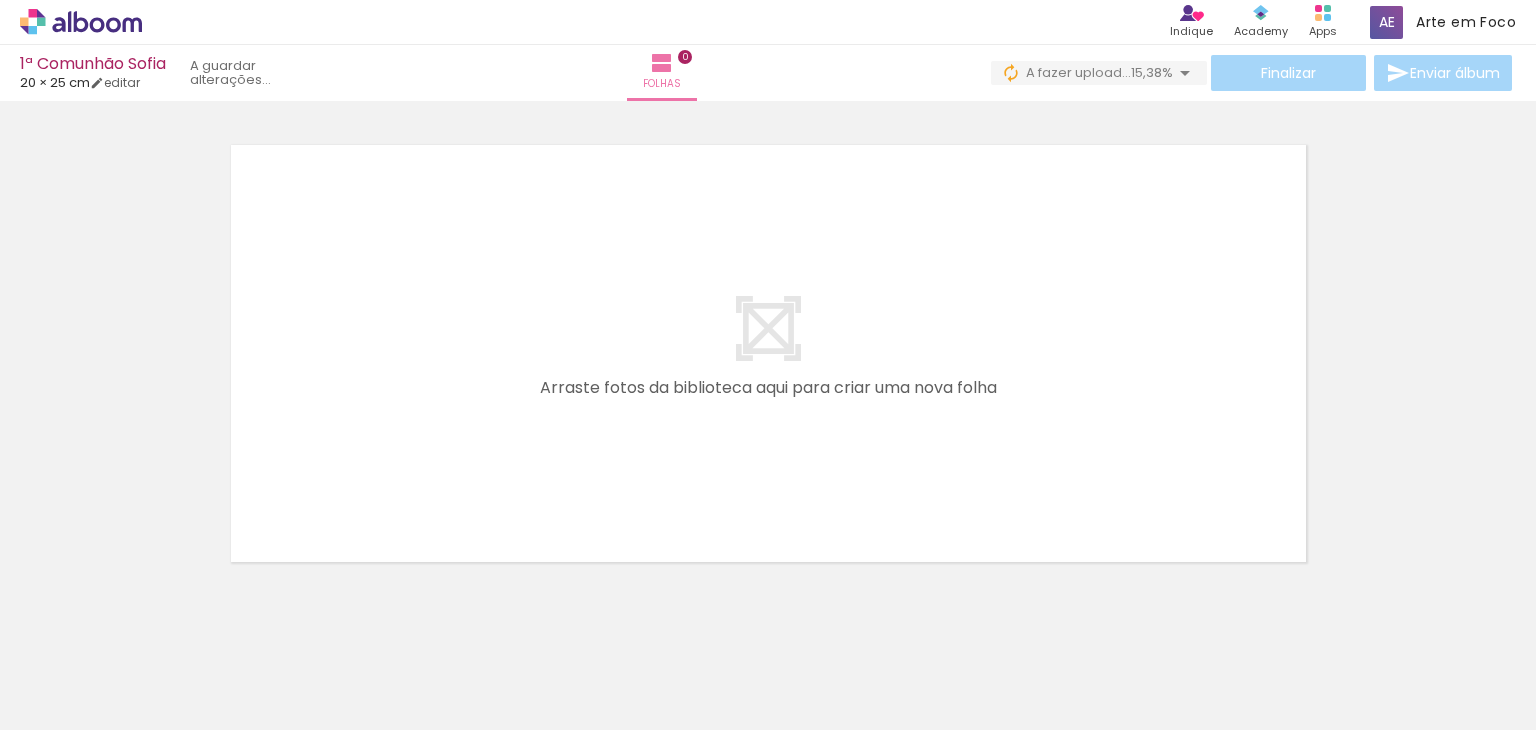 scroll, scrollTop: 0, scrollLeft: 0, axis: both 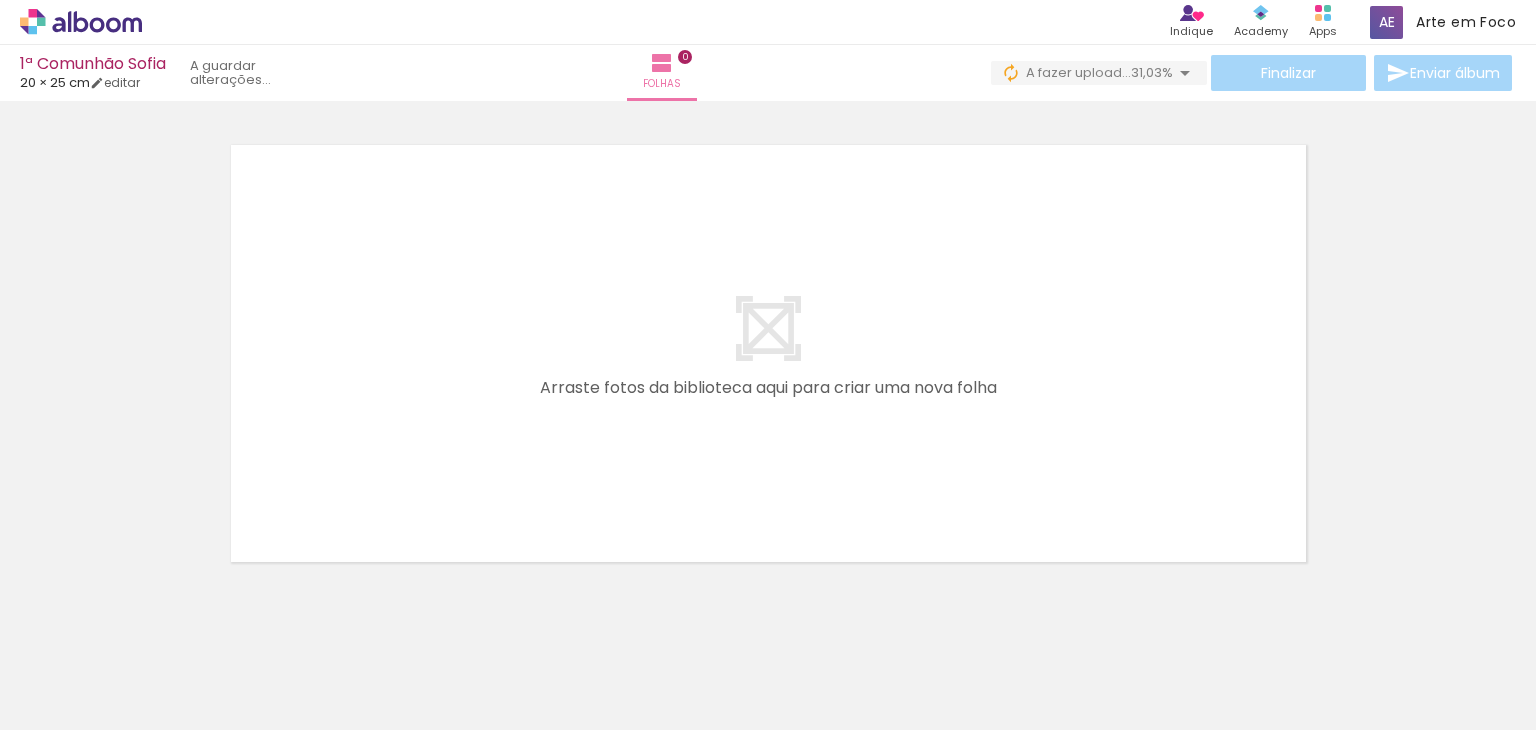 click on "Adicionar
Fotos" at bounding box center [71, 703] 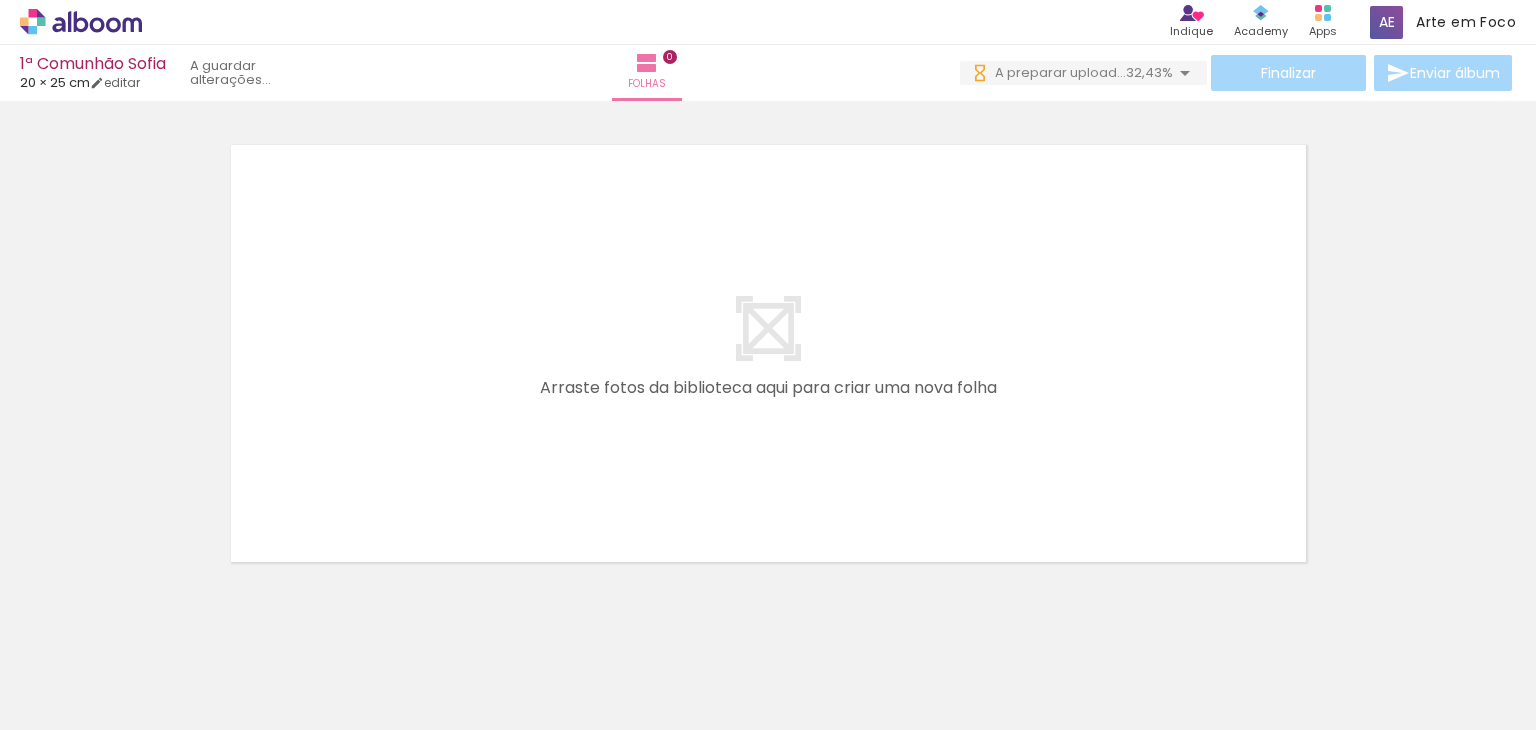click on "Adicionar
Fotos" at bounding box center (71, 703) 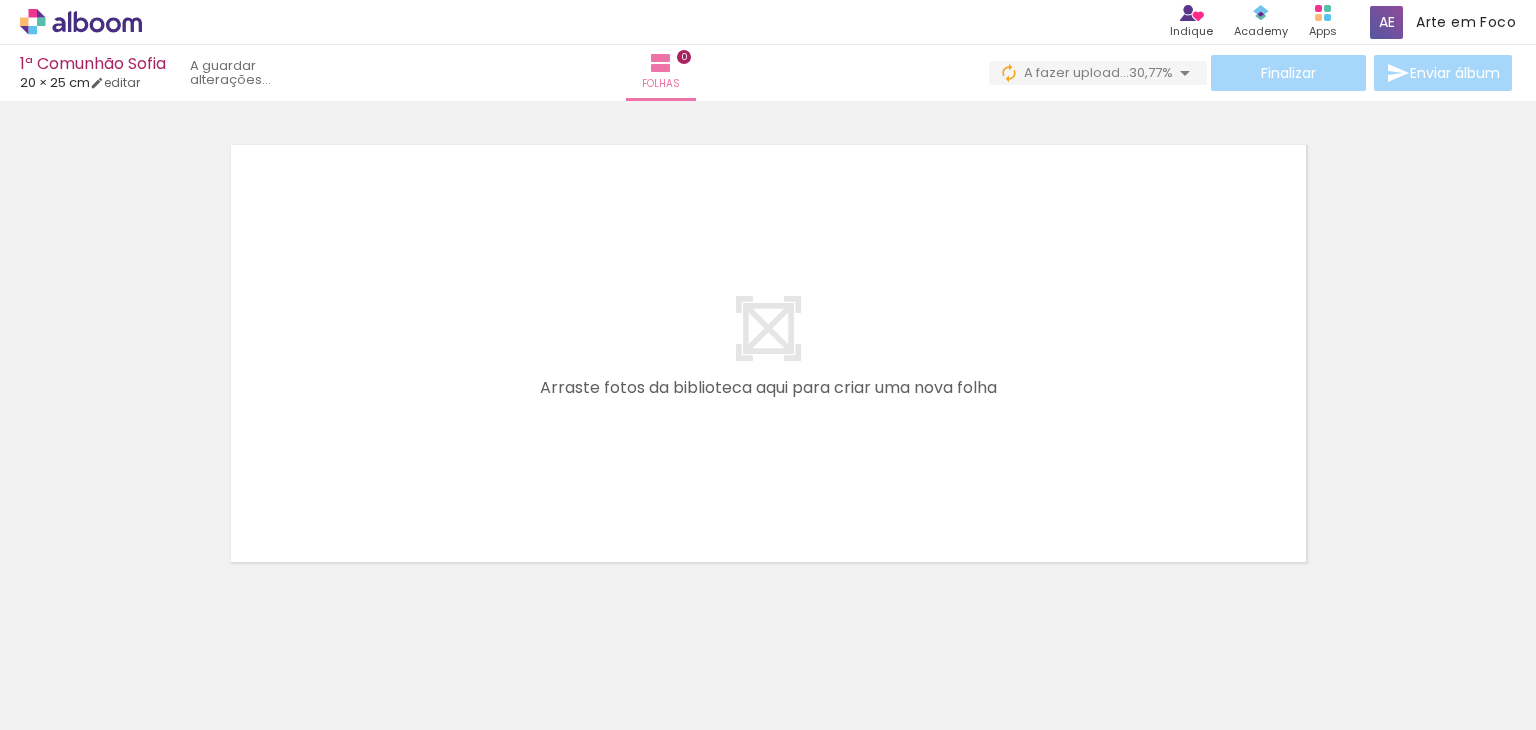 scroll, scrollTop: 0, scrollLeft: 0, axis: both 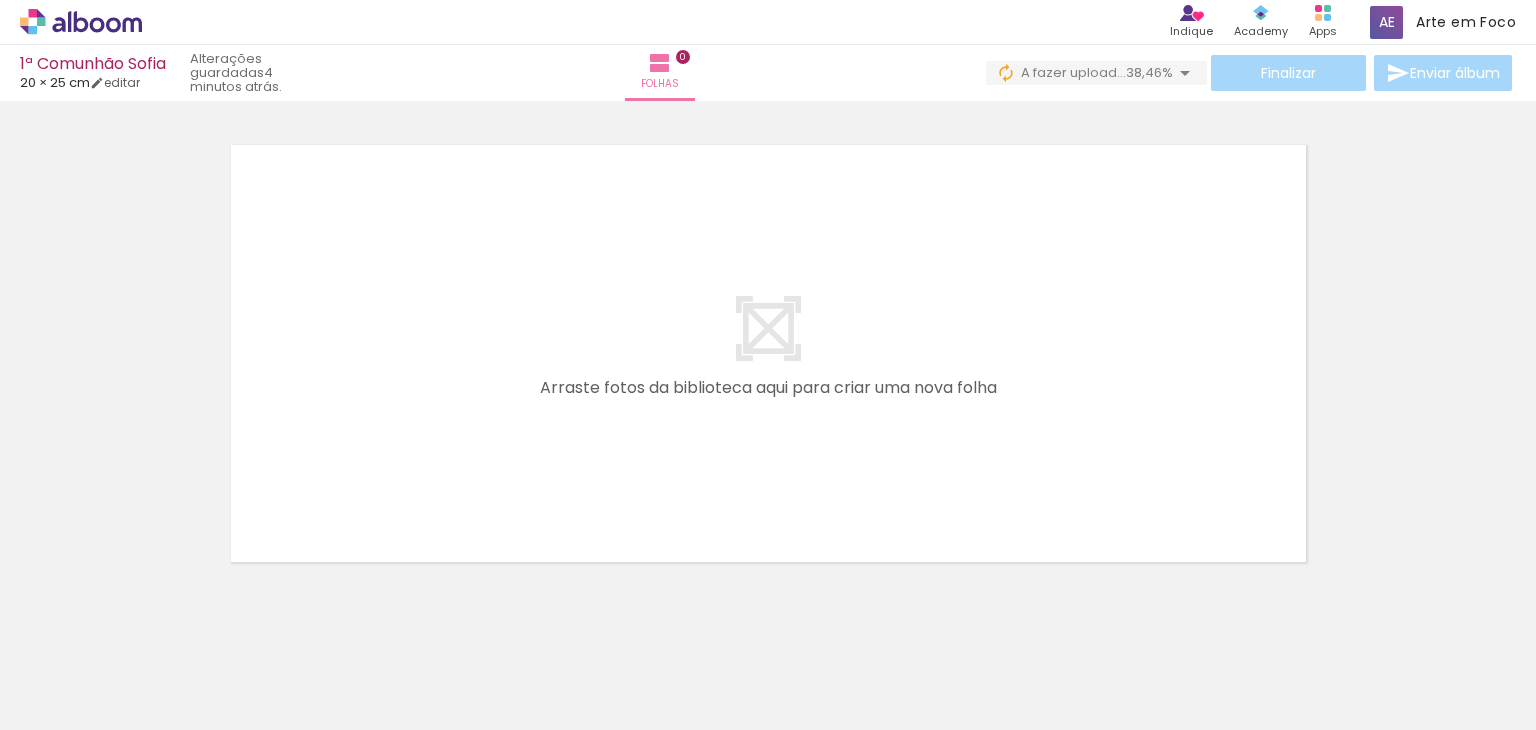 click at bounding box center (423, 663) 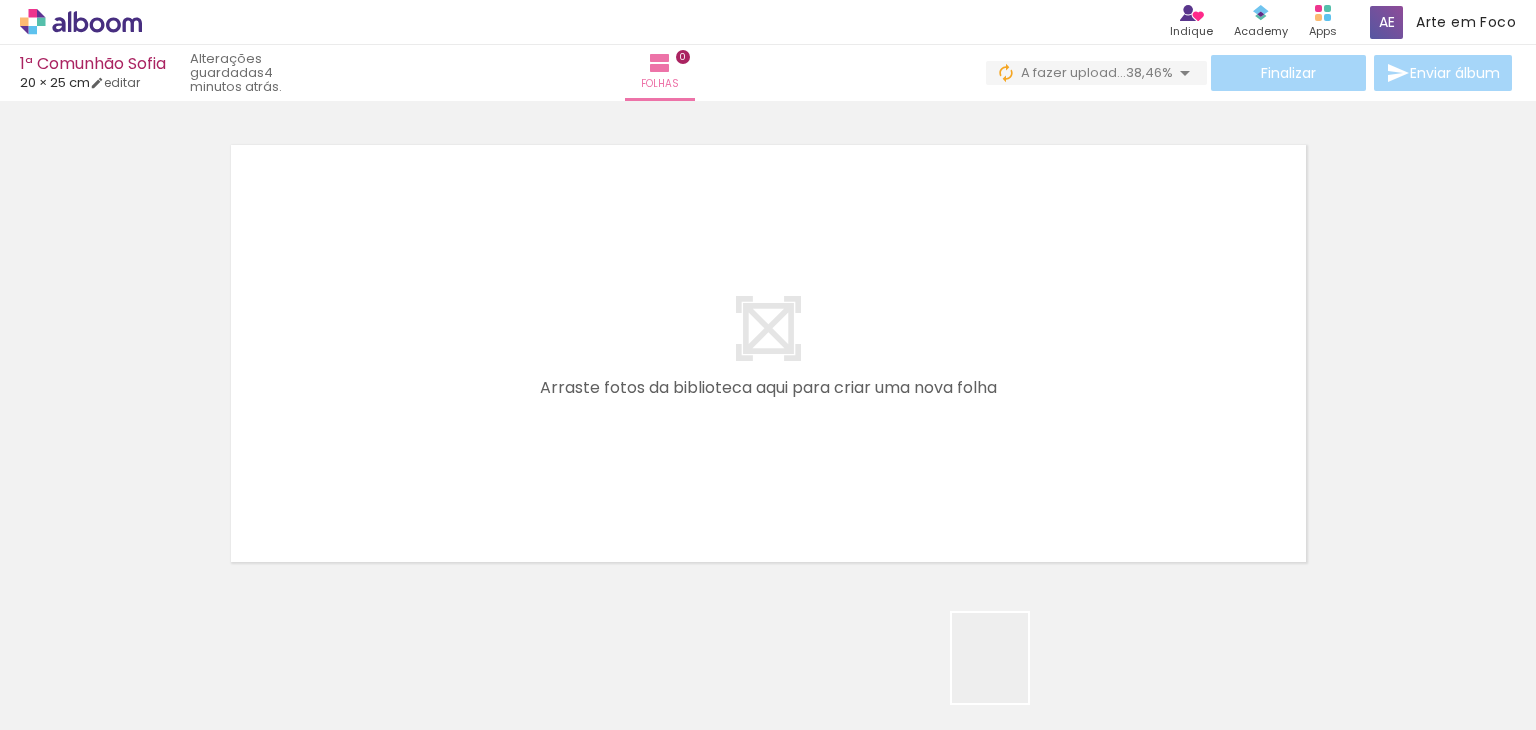 drag, startPoint x: 1012, startPoint y: 673, endPoint x: 1026, endPoint y: 502, distance: 171.57214 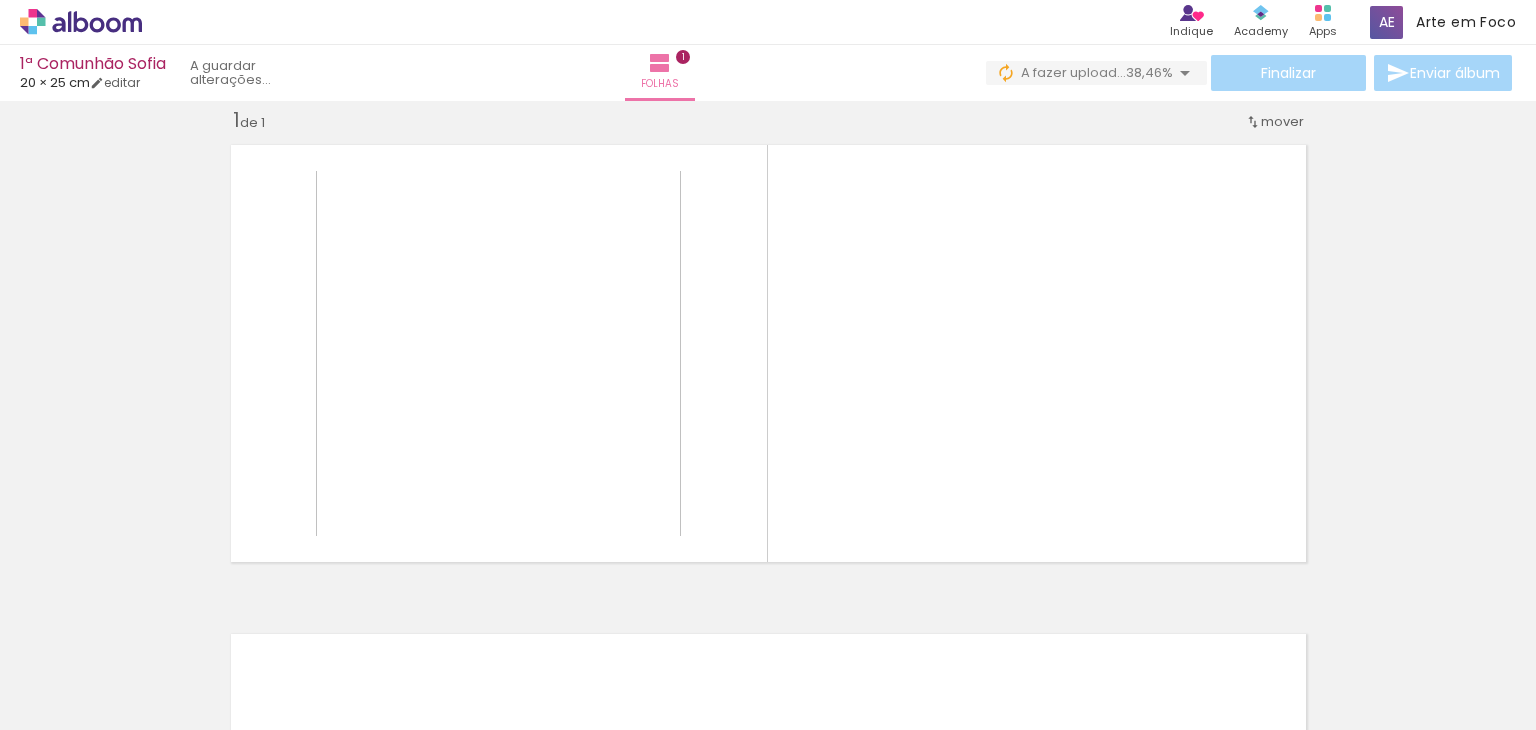 scroll, scrollTop: 25, scrollLeft: 0, axis: vertical 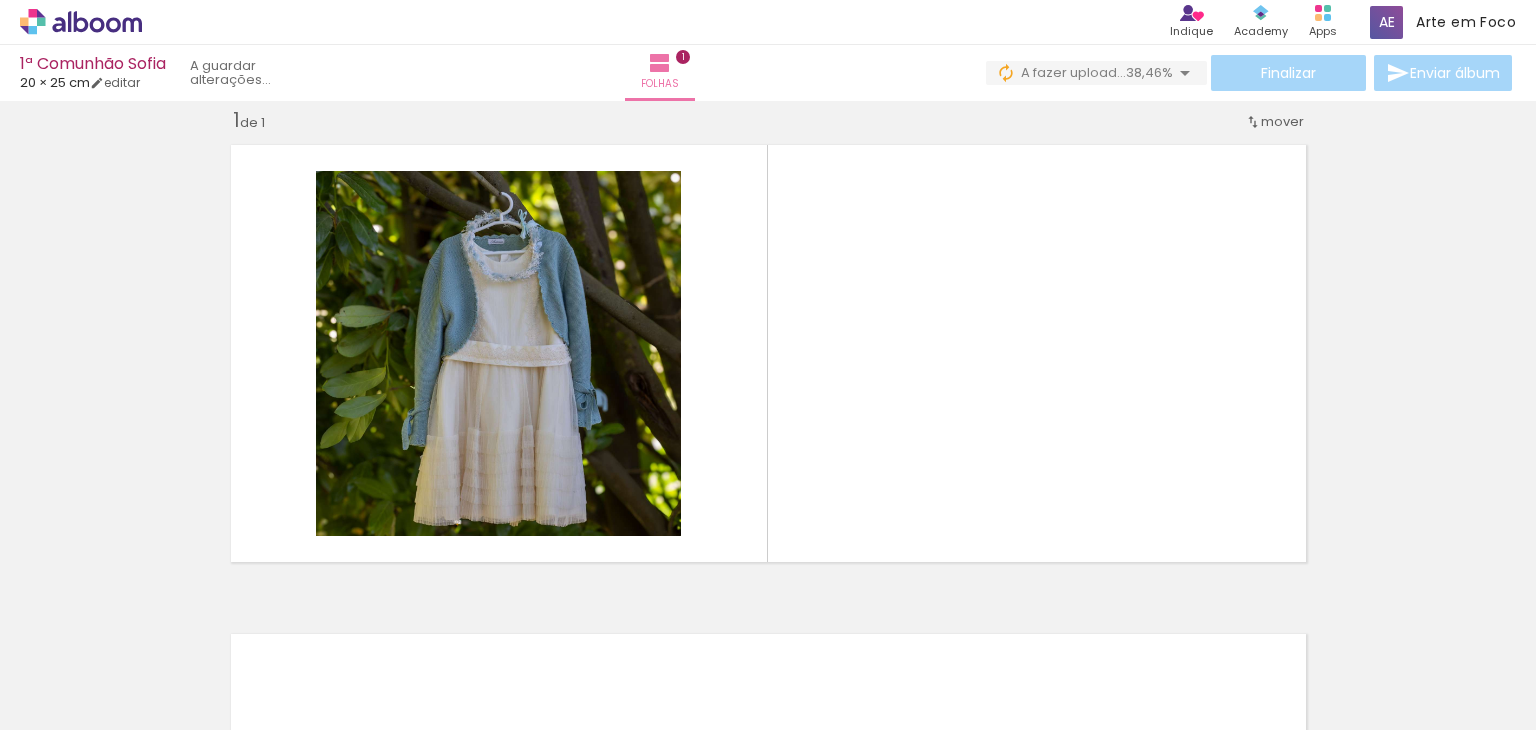 drag, startPoint x: 1112, startPoint y: 677, endPoint x: 959, endPoint y: 345, distance: 365.55847 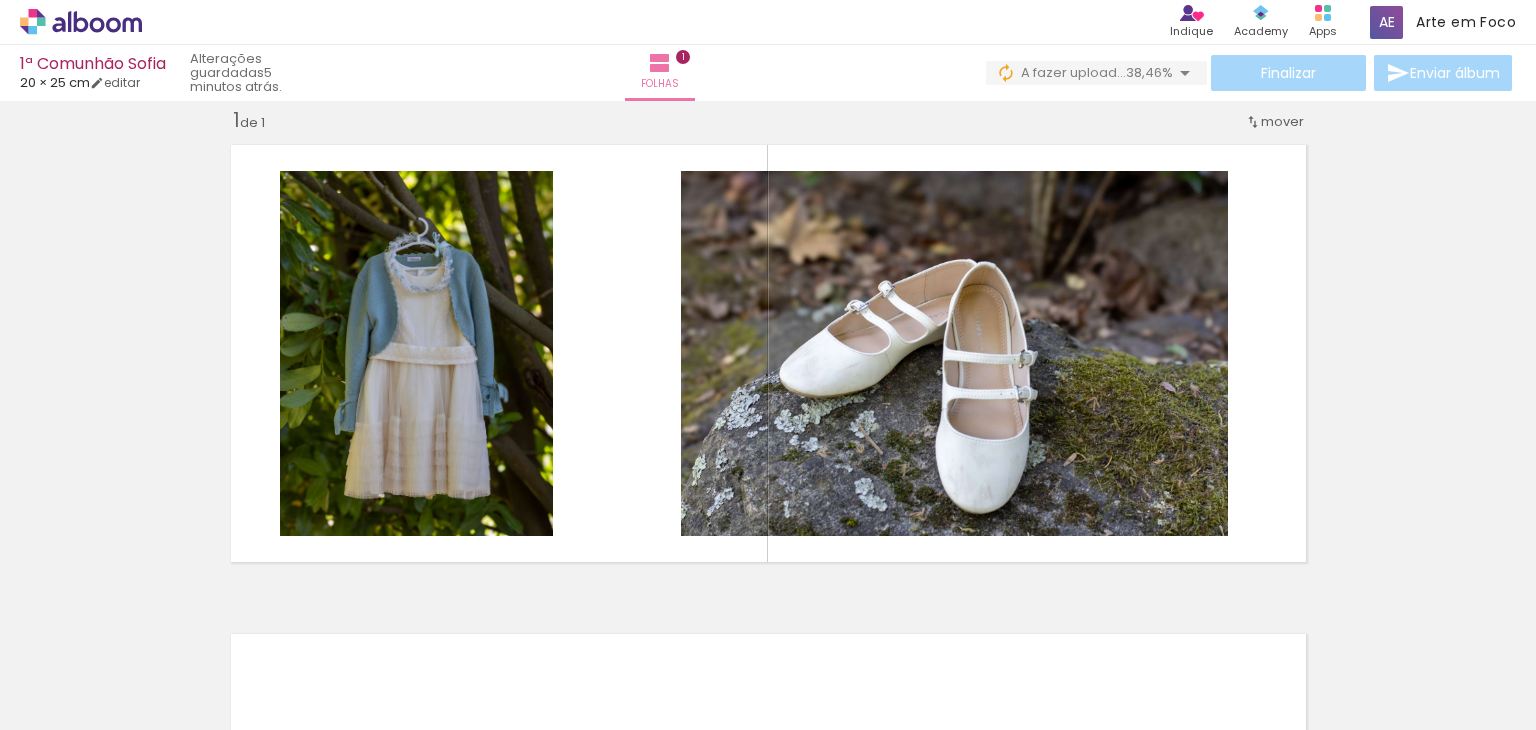 scroll, scrollTop: 0, scrollLeft: 1664, axis: horizontal 